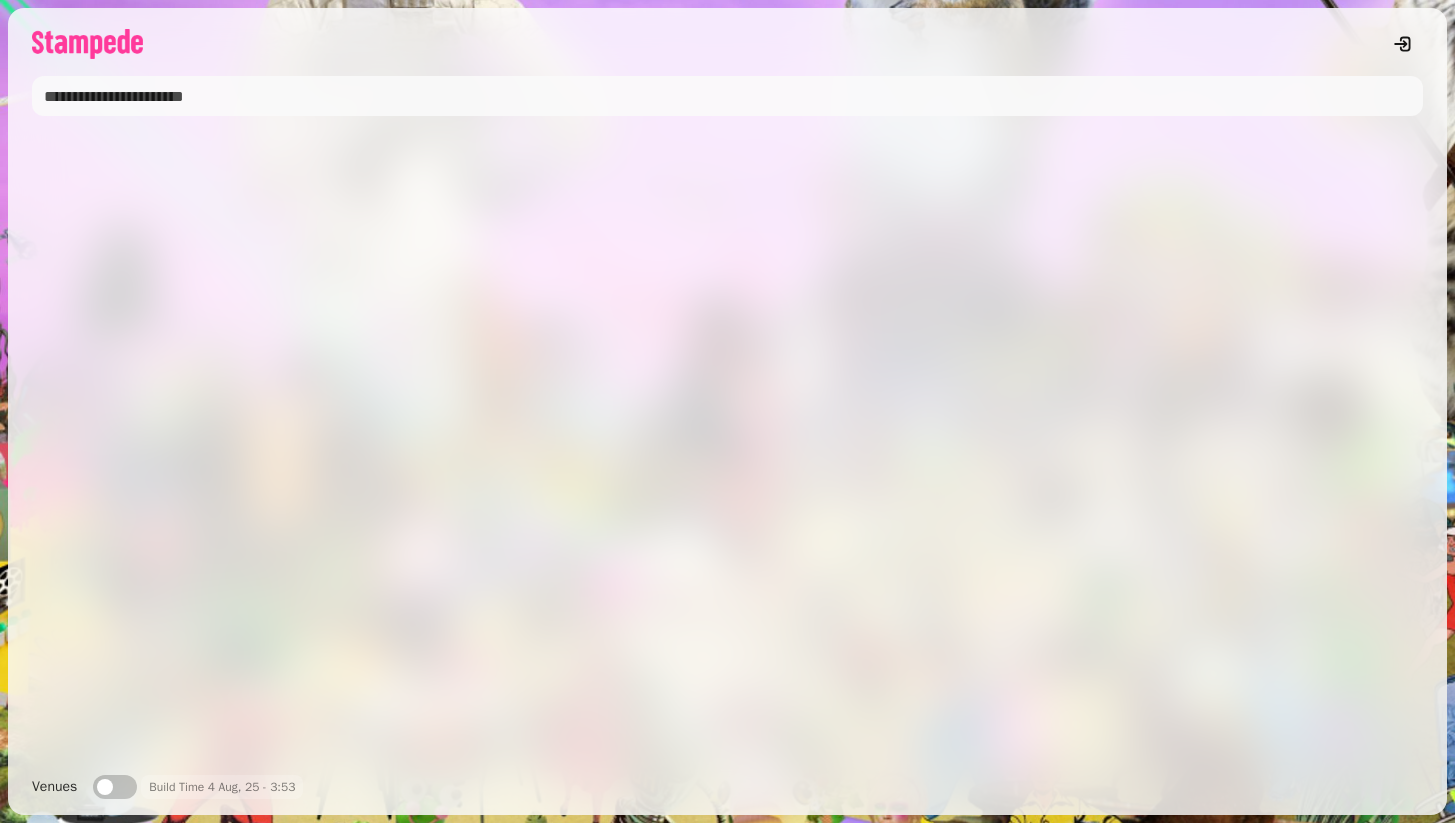 scroll, scrollTop: 0, scrollLeft: 0, axis: both 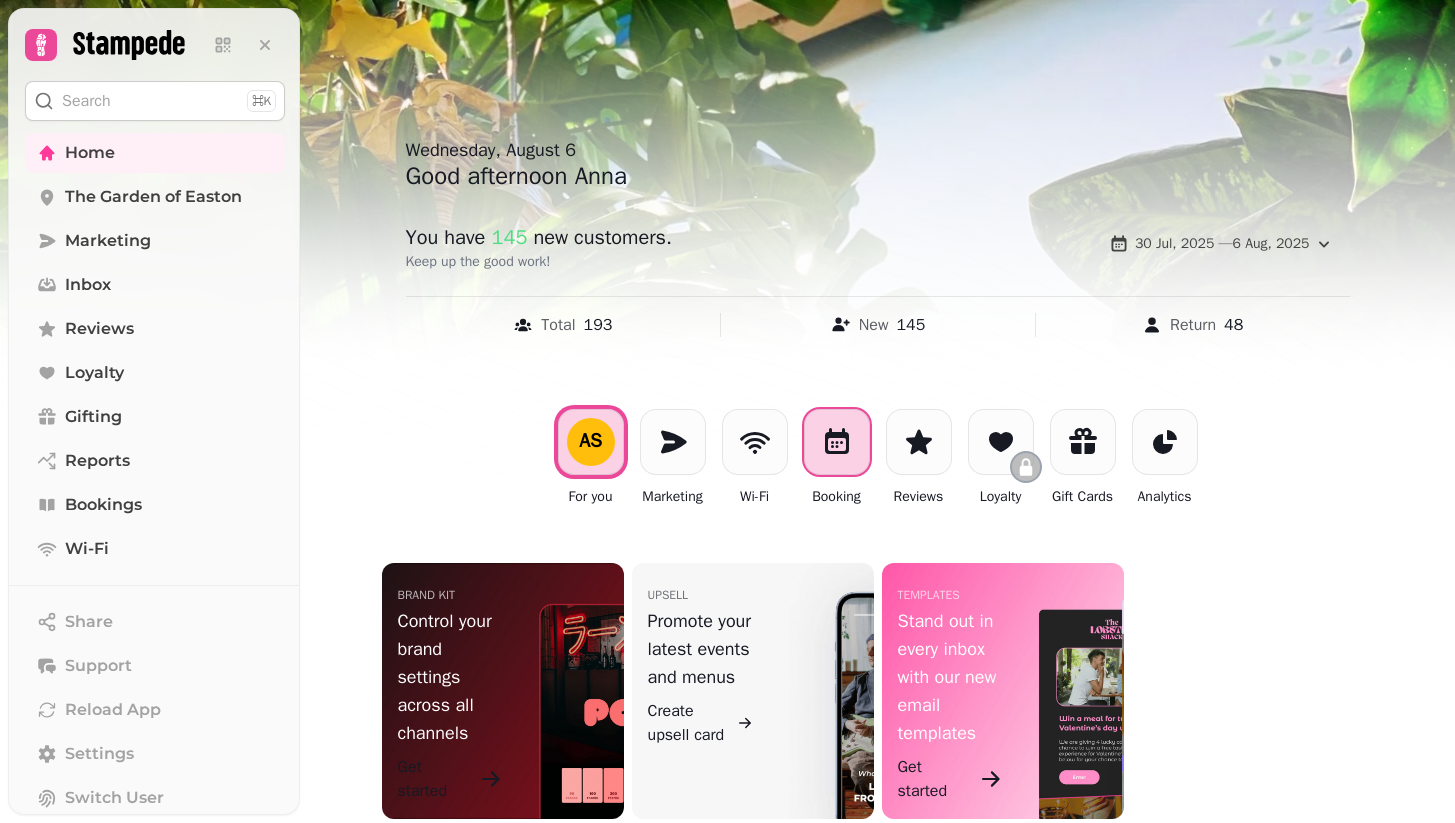 click at bounding box center (837, 442) 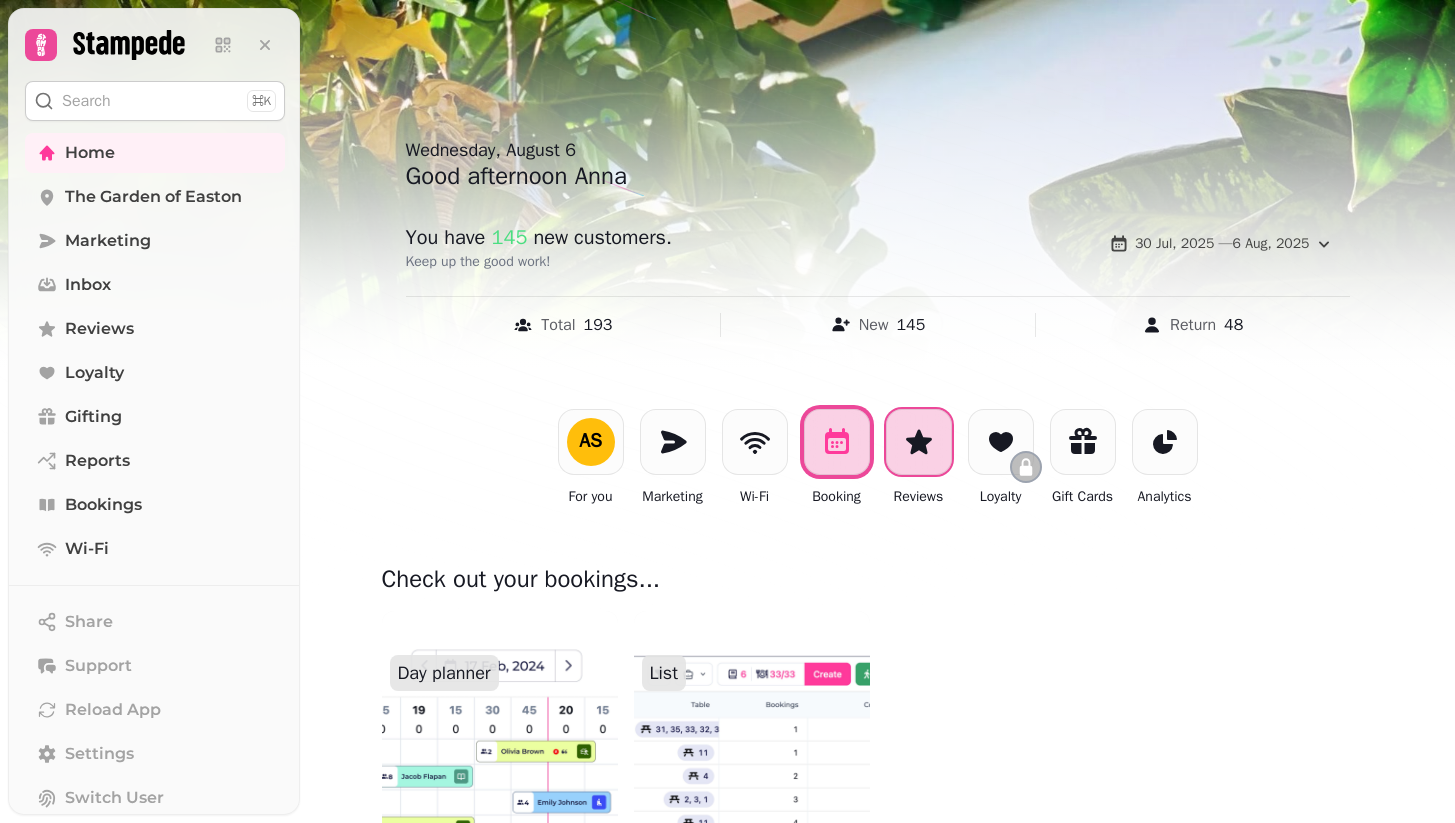 click 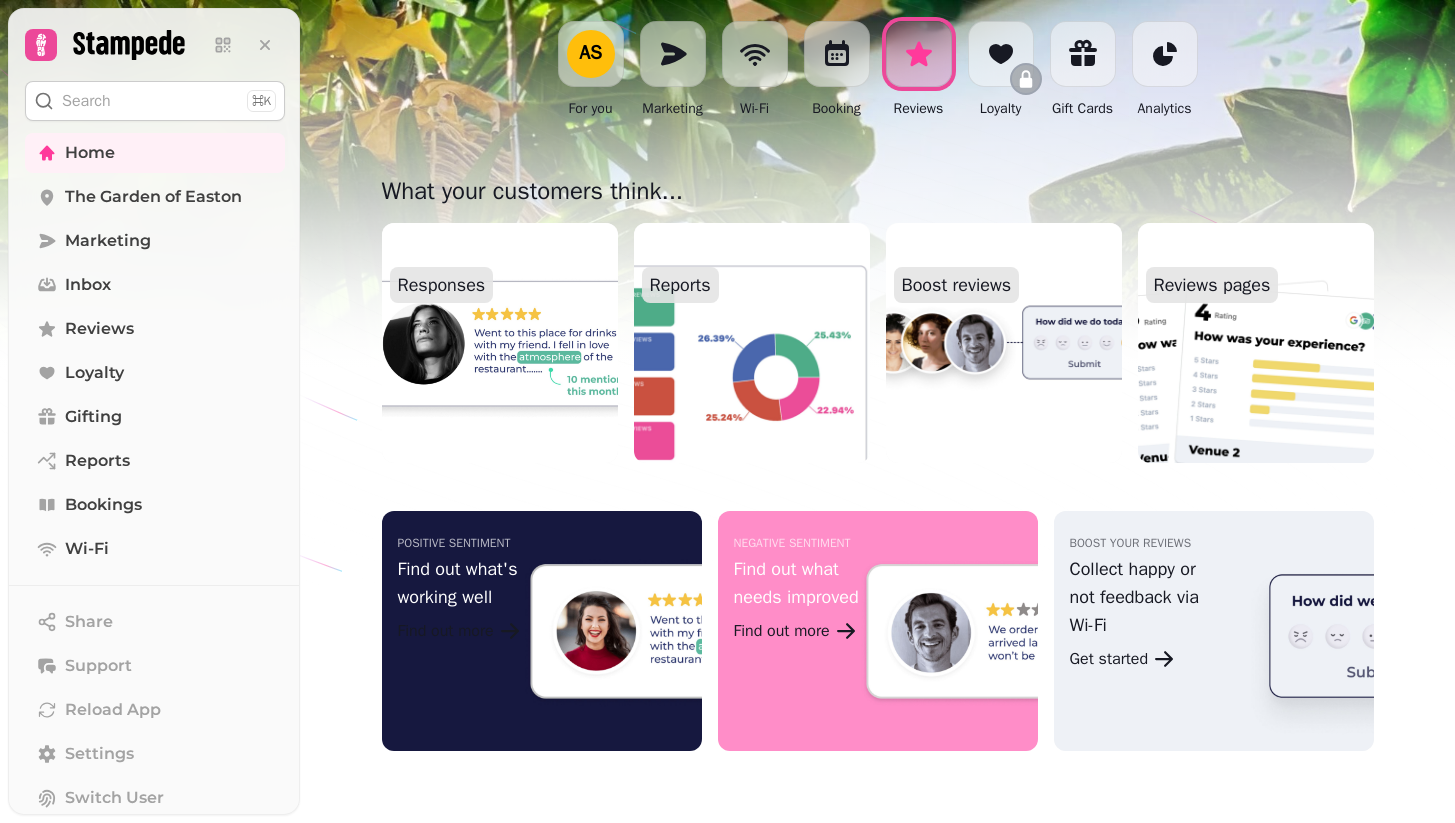 scroll, scrollTop: 388, scrollLeft: 0, axis: vertical 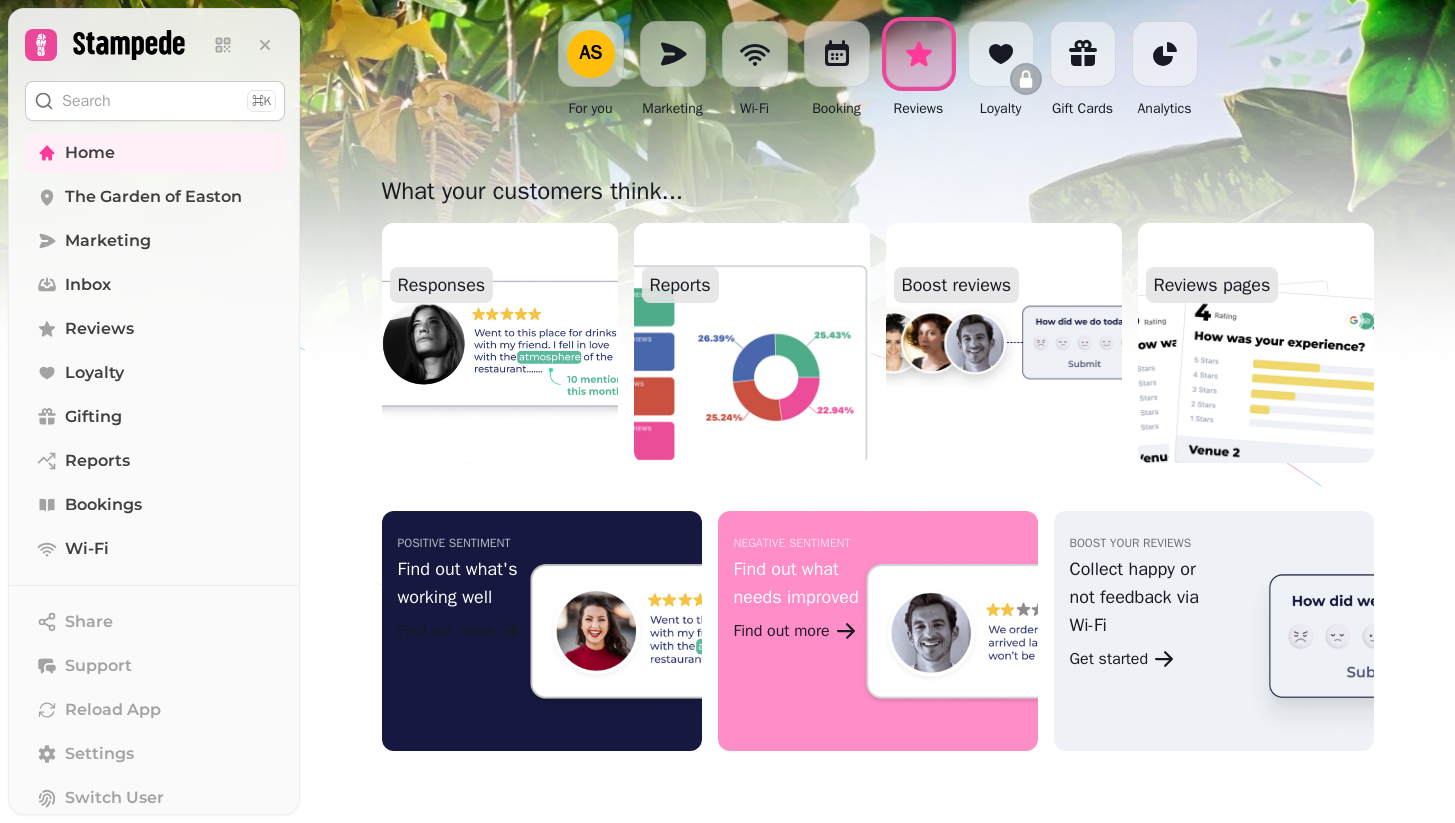 click at bounding box center (500, 343) 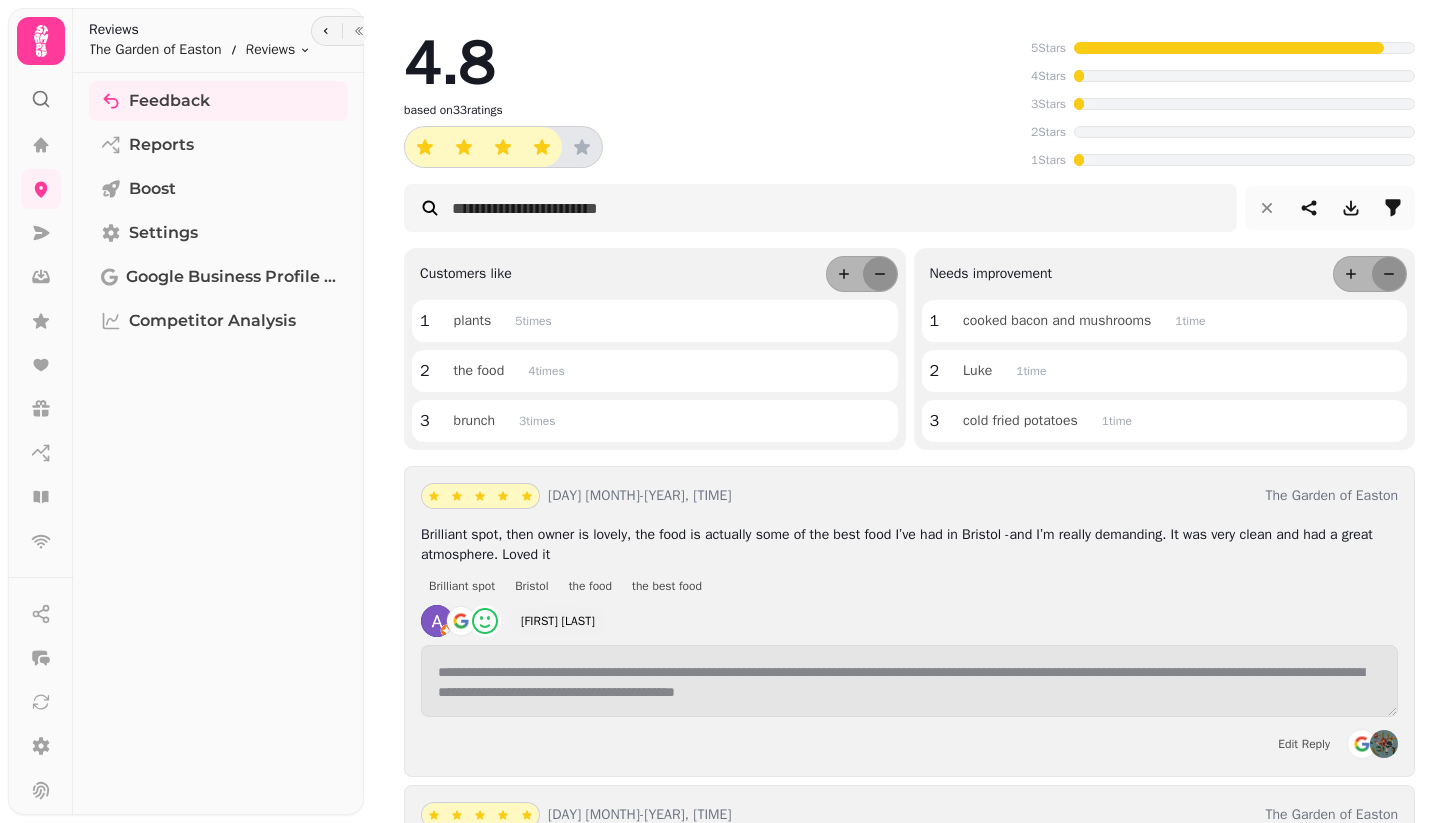scroll, scrollTop: 0, scrollLeft: 0, axis: both 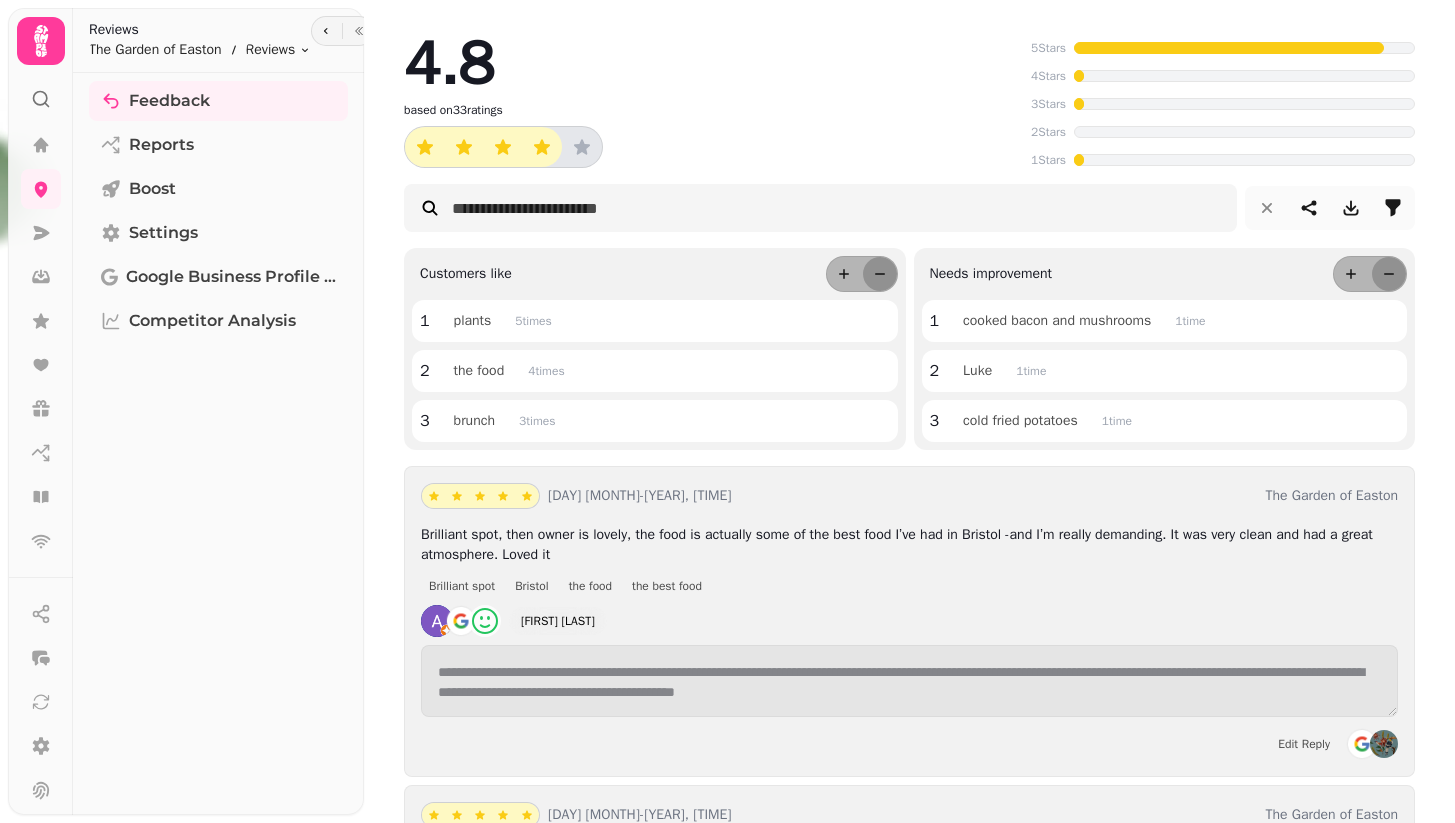 click on "4.8 based on  33  ratings" at bounding box center (713, 101) 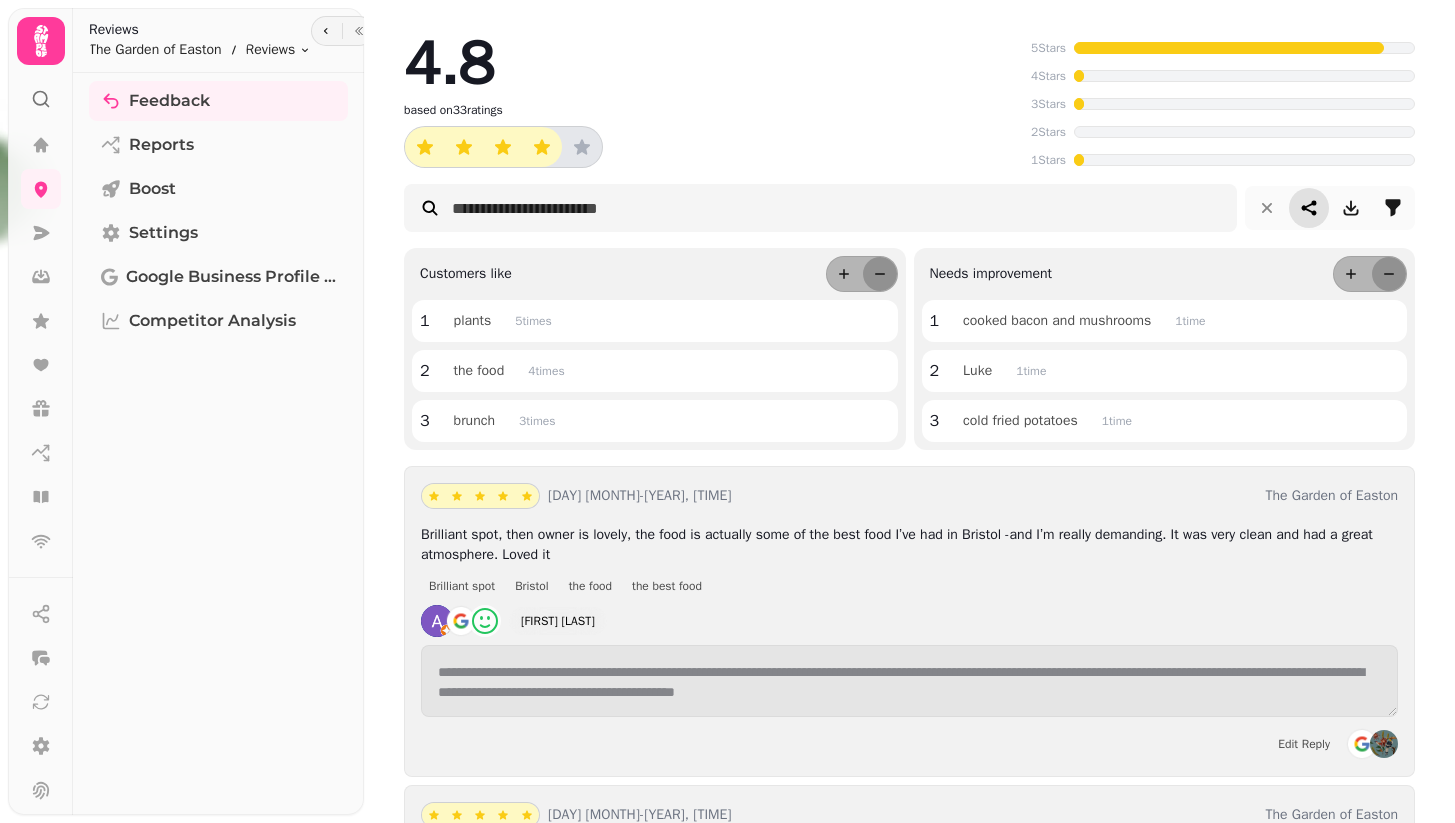click 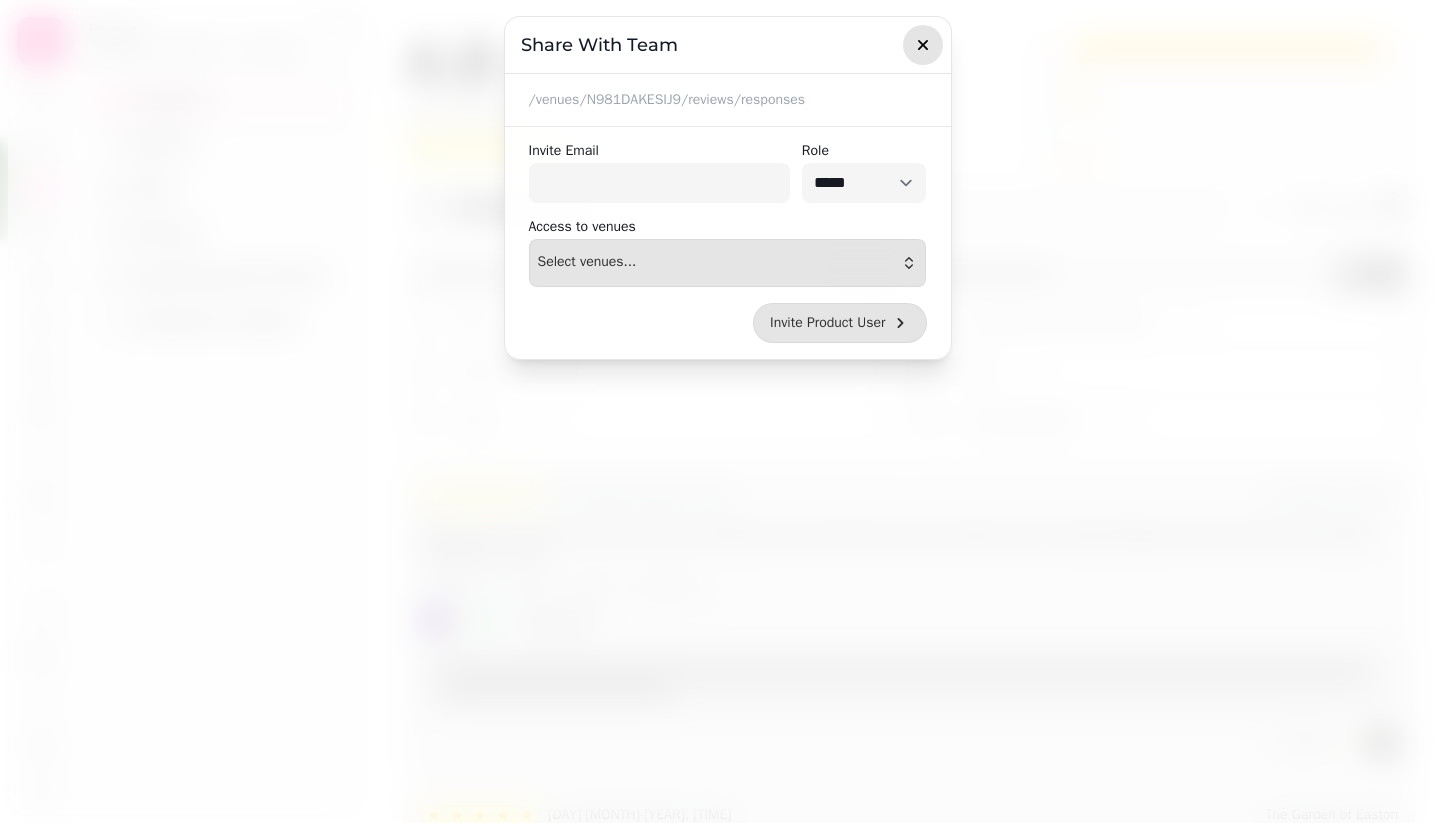 click 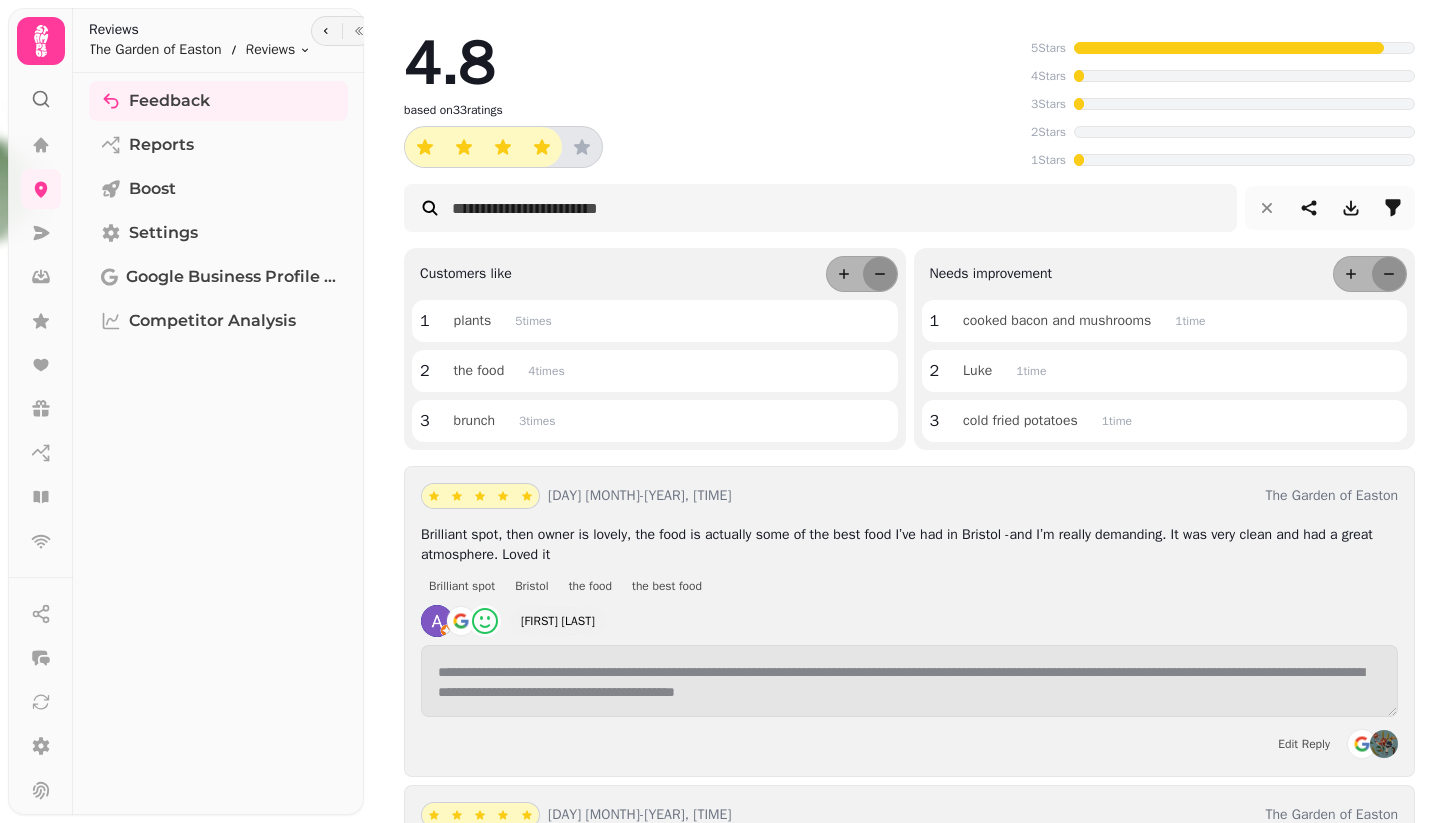 click on "4.8 based on  33  ratings" at bounding box center (713, 101) 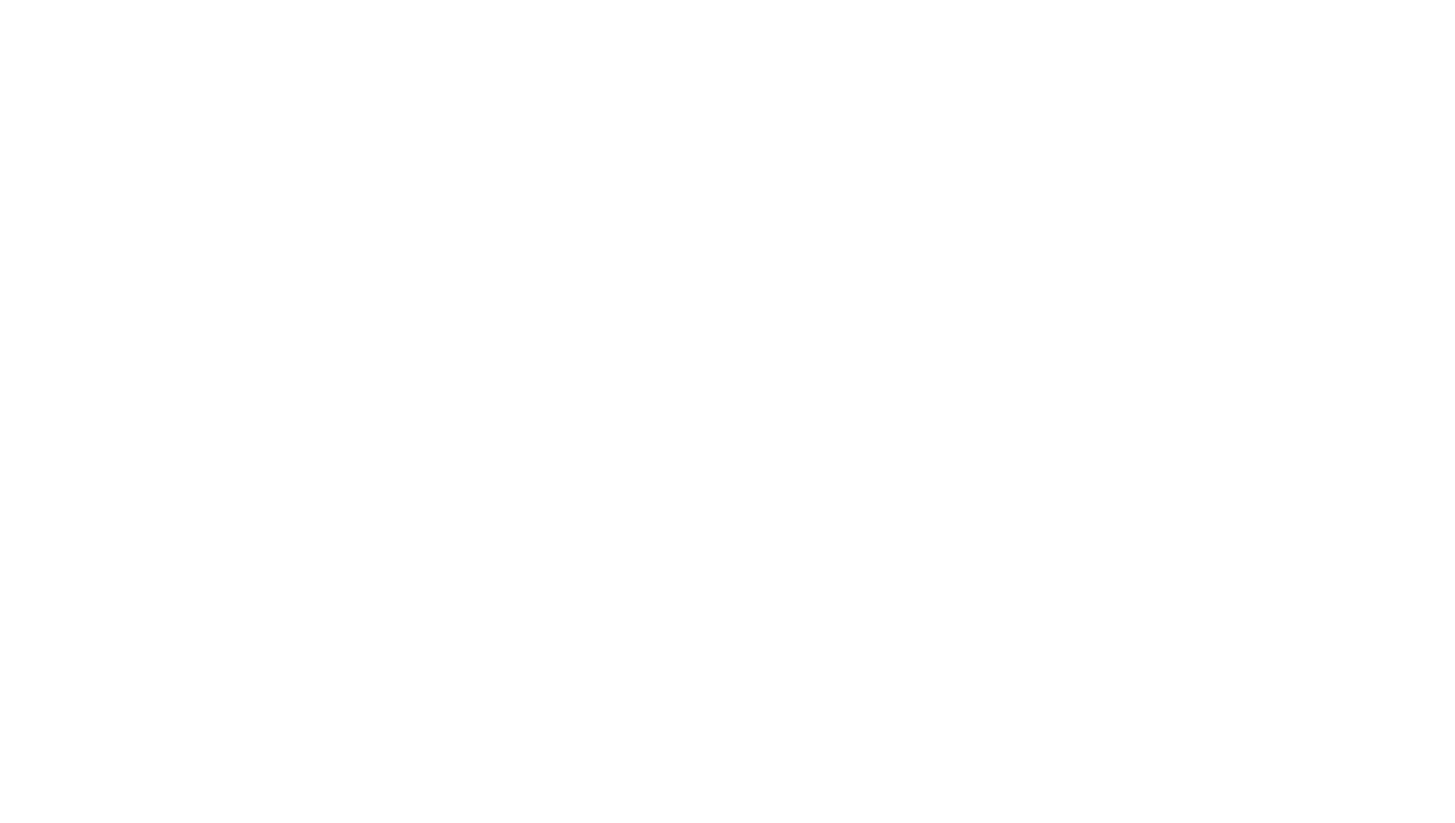 scroll, scrollTop: 0, scrollLeft: 0, axis: both 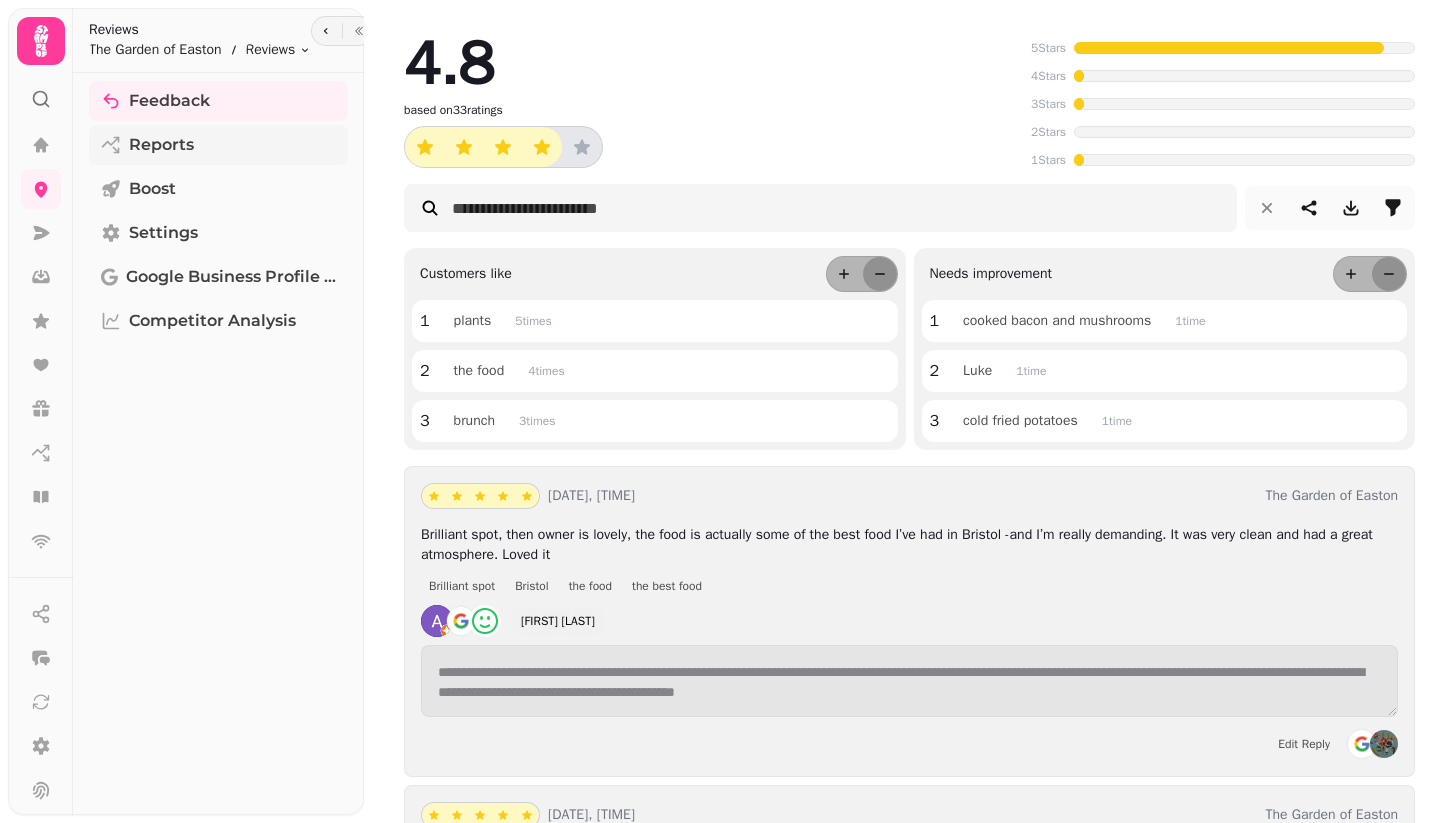 click on "Reports" at bounding box center (161, 145) 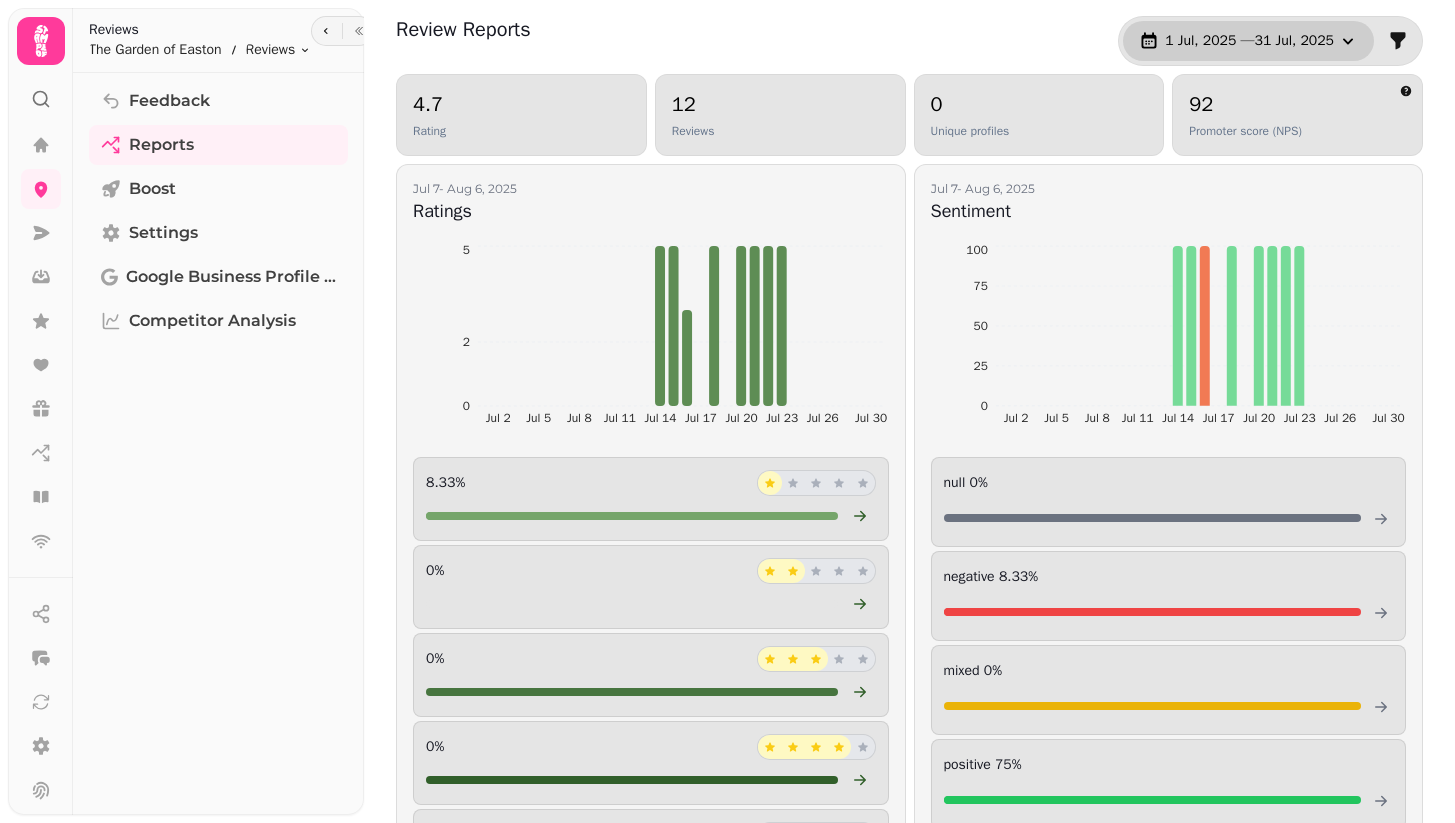 click on "1 Jul, 2025    —  31 Jul, 2025" at bounding box center [1249, 41] 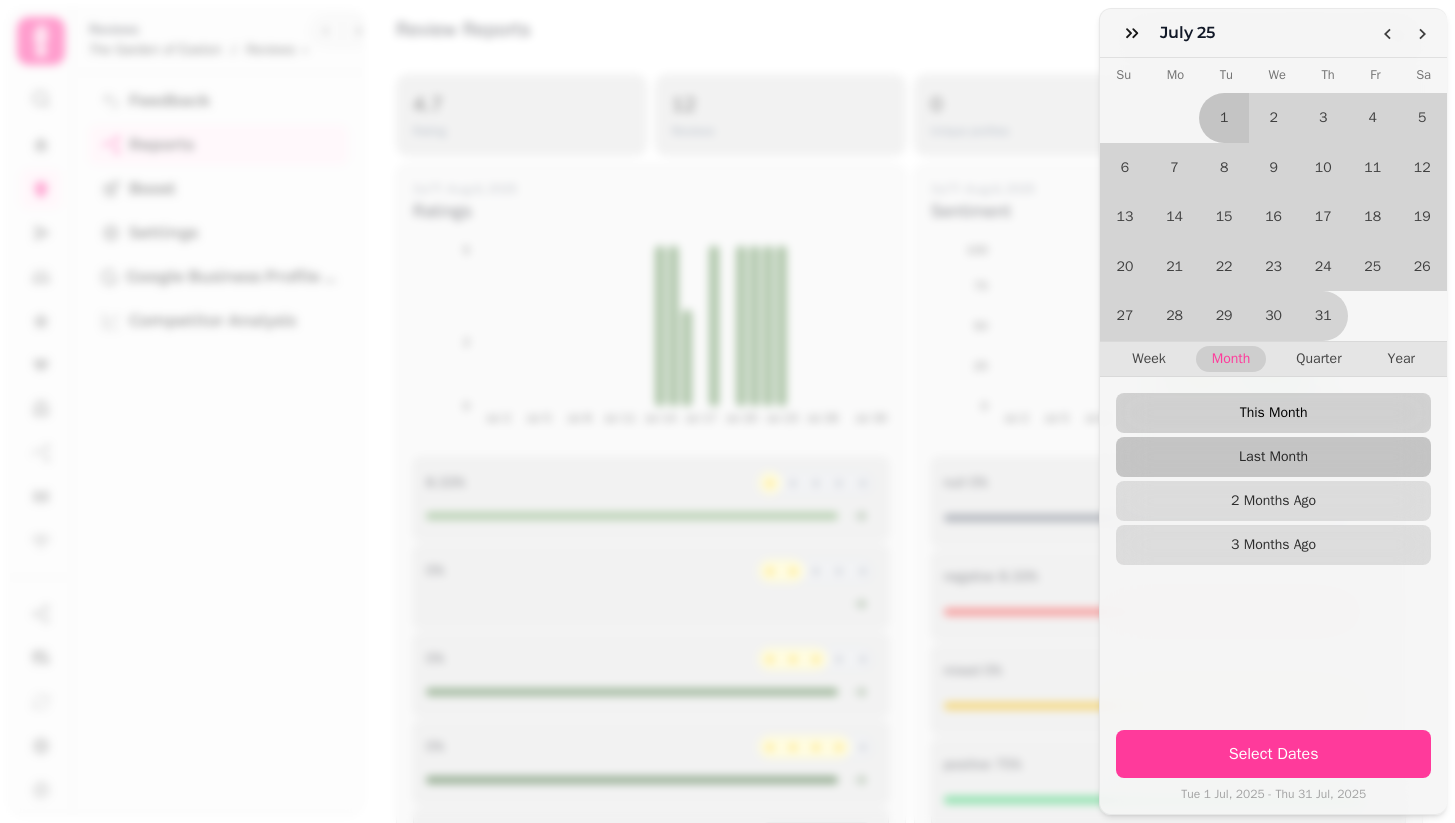 click on "This Month" at bounding box center (1273, 413) 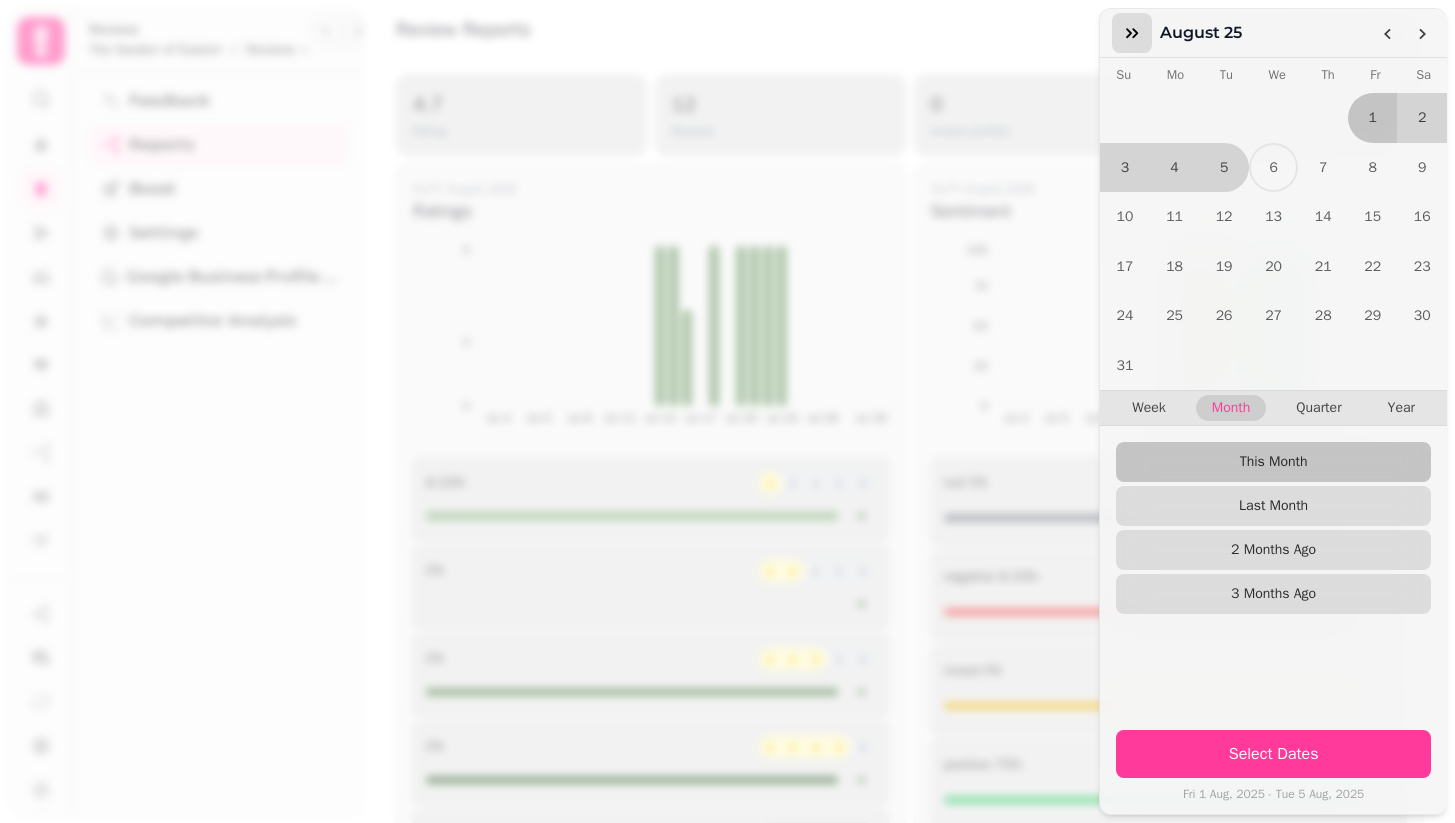 click 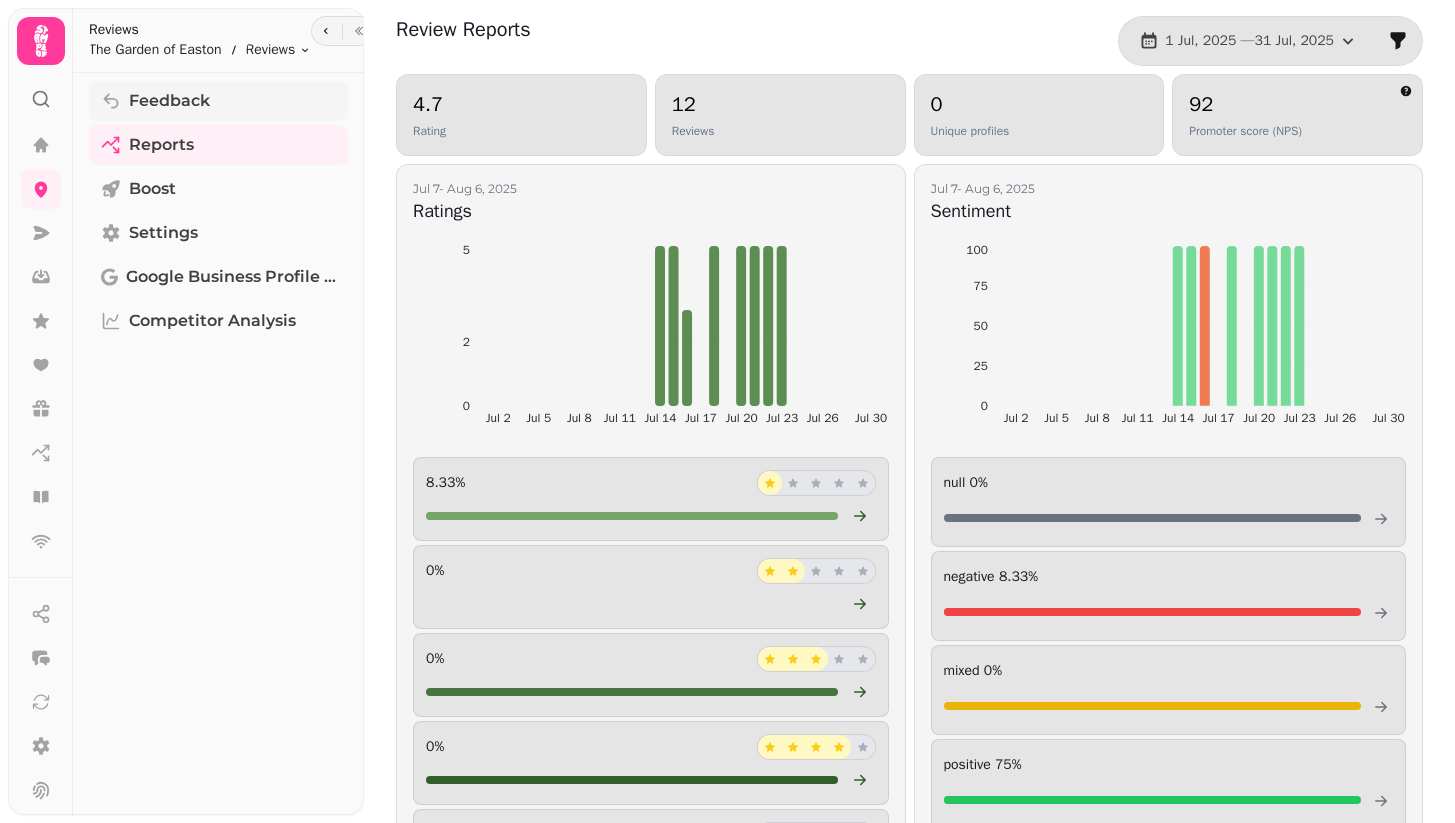 click on "Feedback" at bounding box center [169, 101] 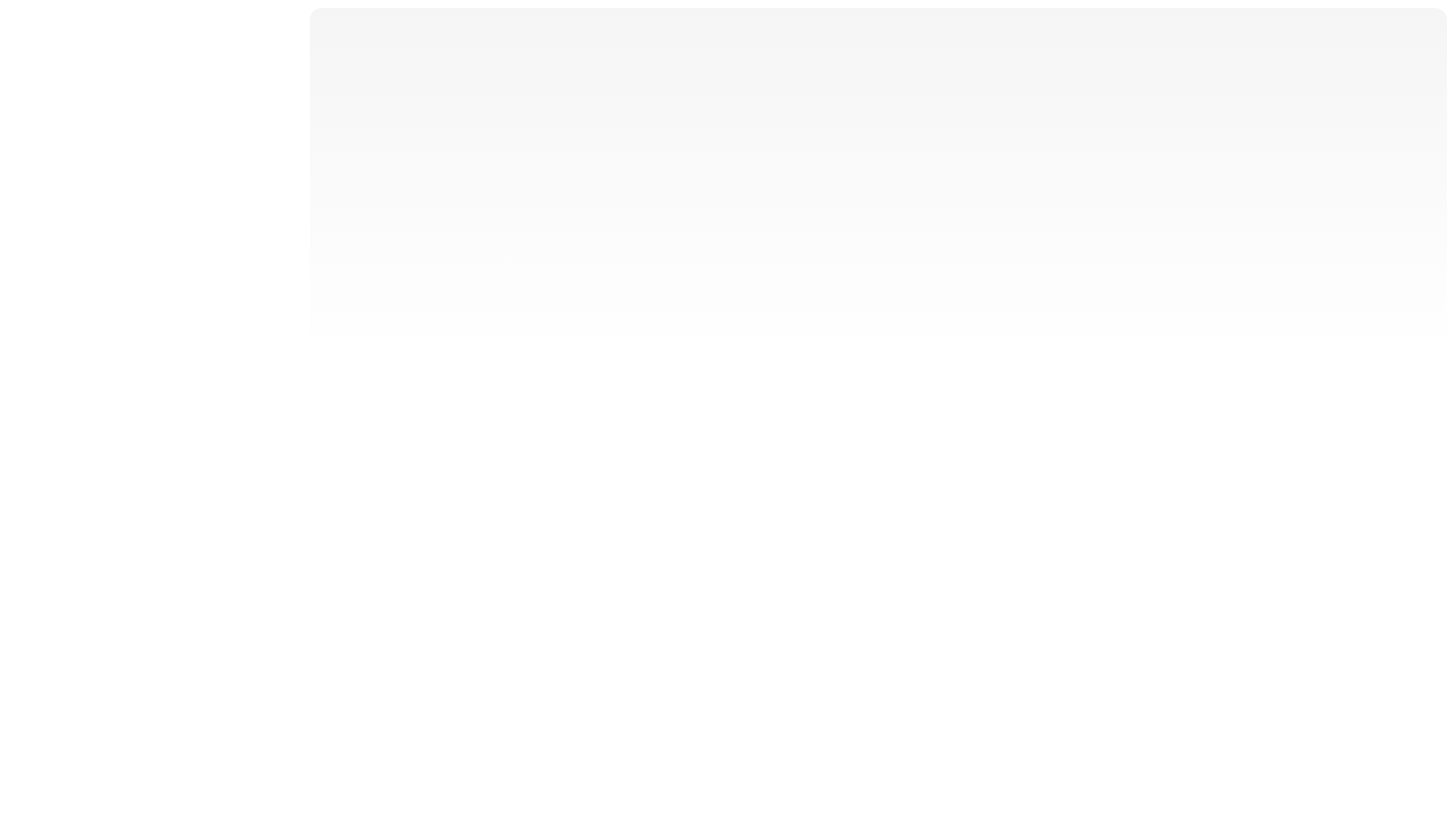 scroll, scrollTop: 0, scrollLeft: 0, axis: both 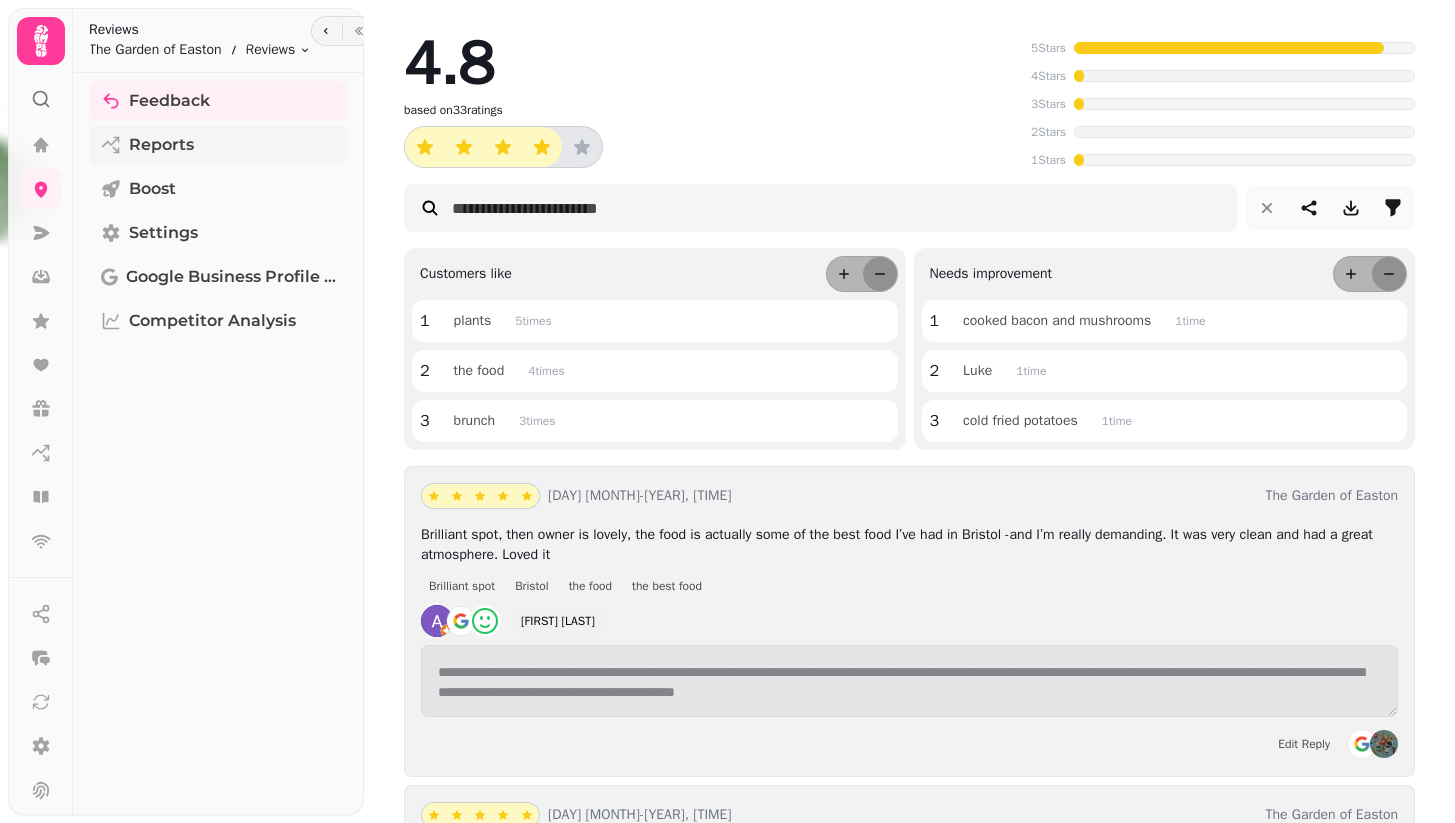 click on "Reports" at bounding box center (161, 145) 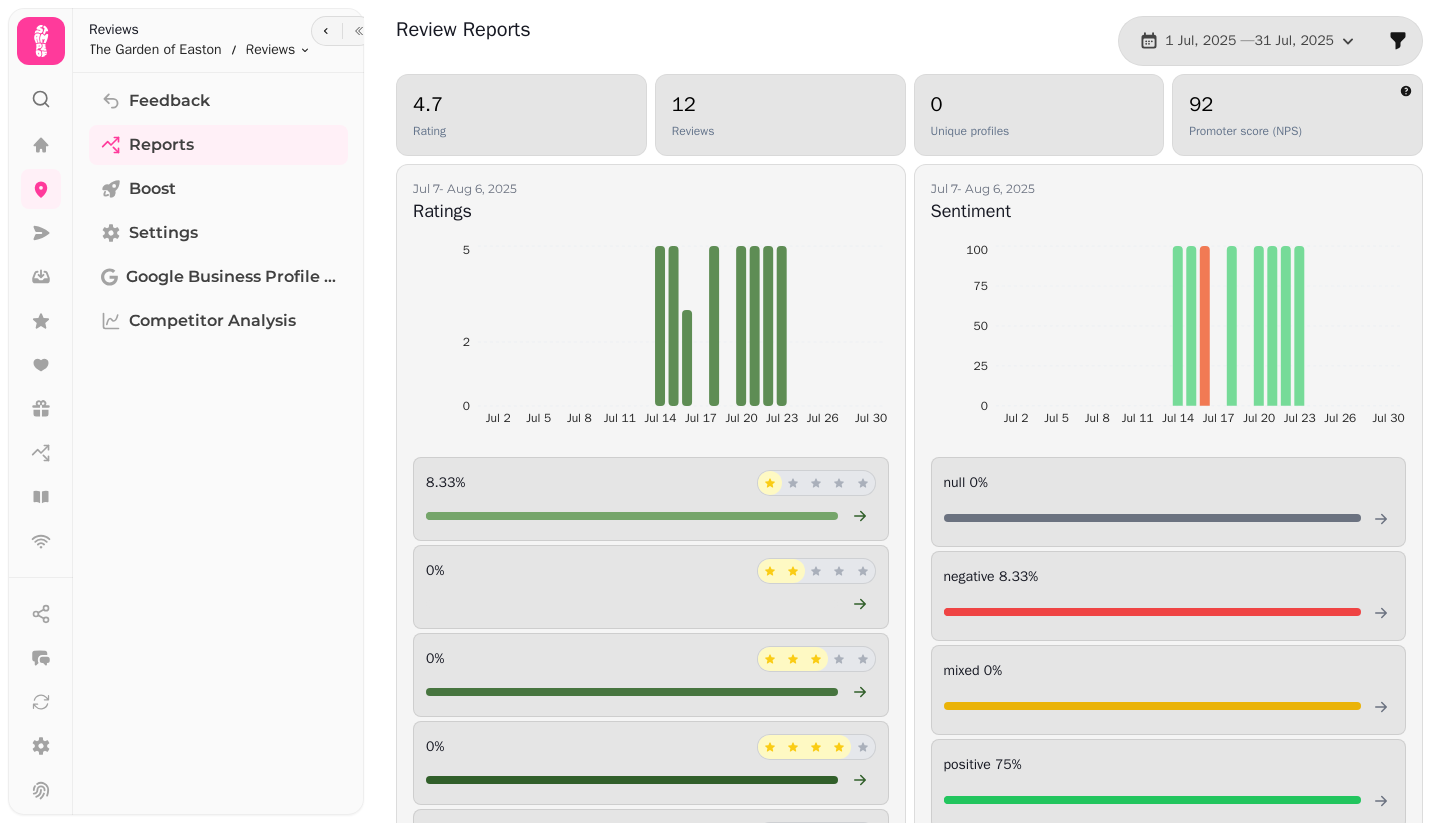 scroll, scrollTop: 0, scrollLeft: 0, axis: both 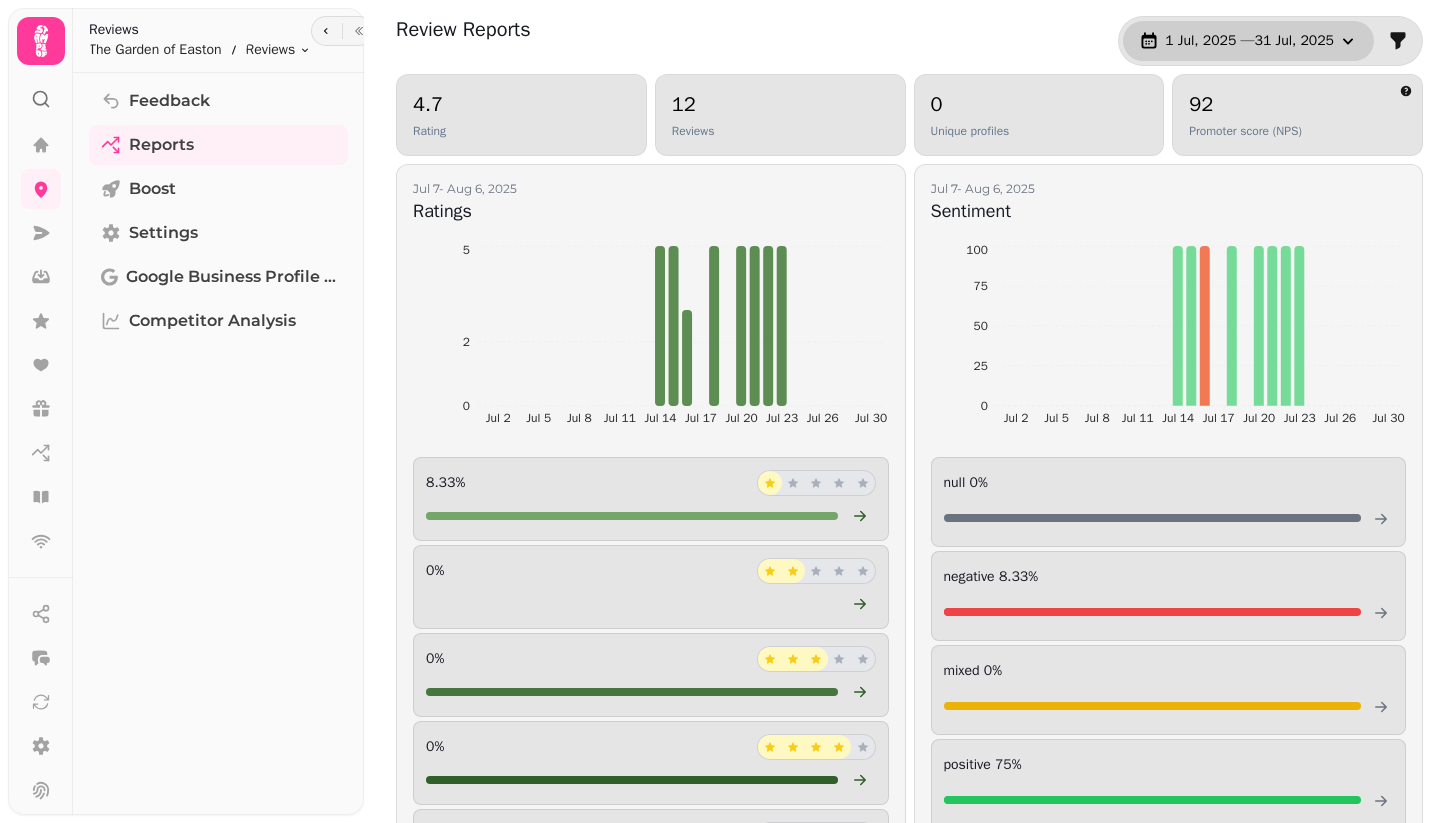 click 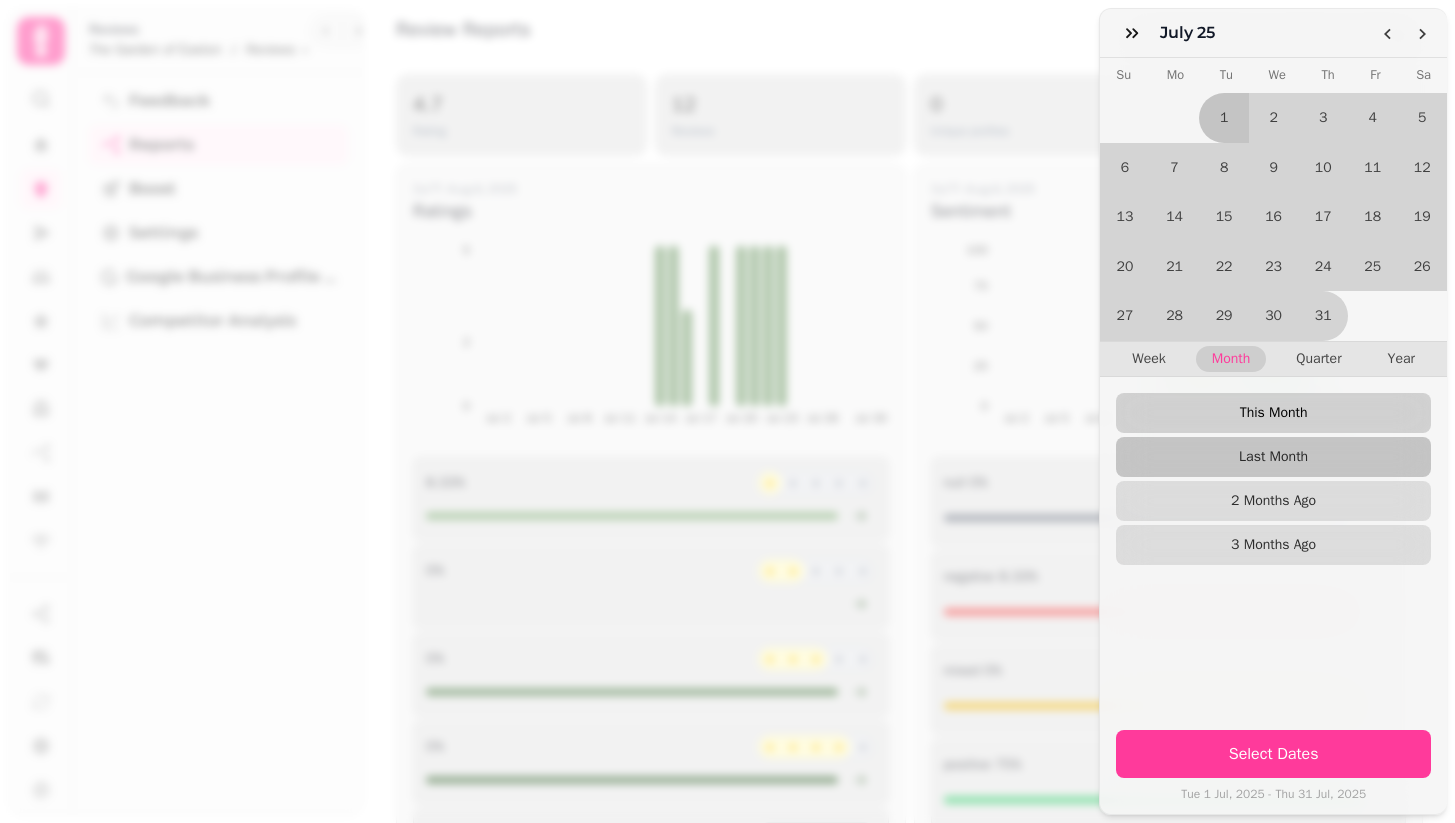 click on "This Month" at bounding box center [1273, 413] 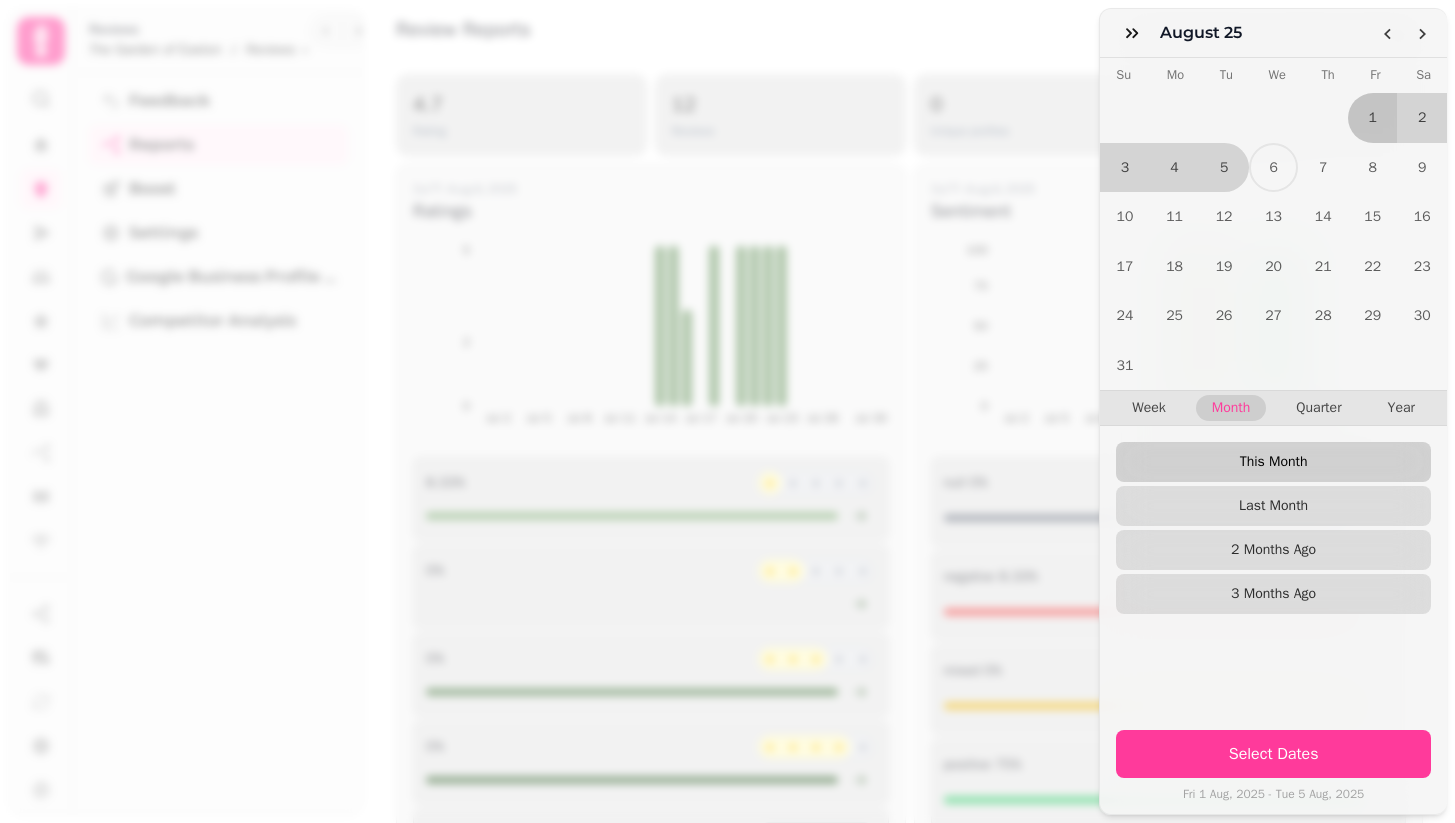 click on "This Month" at bounding box center (1273, 462) 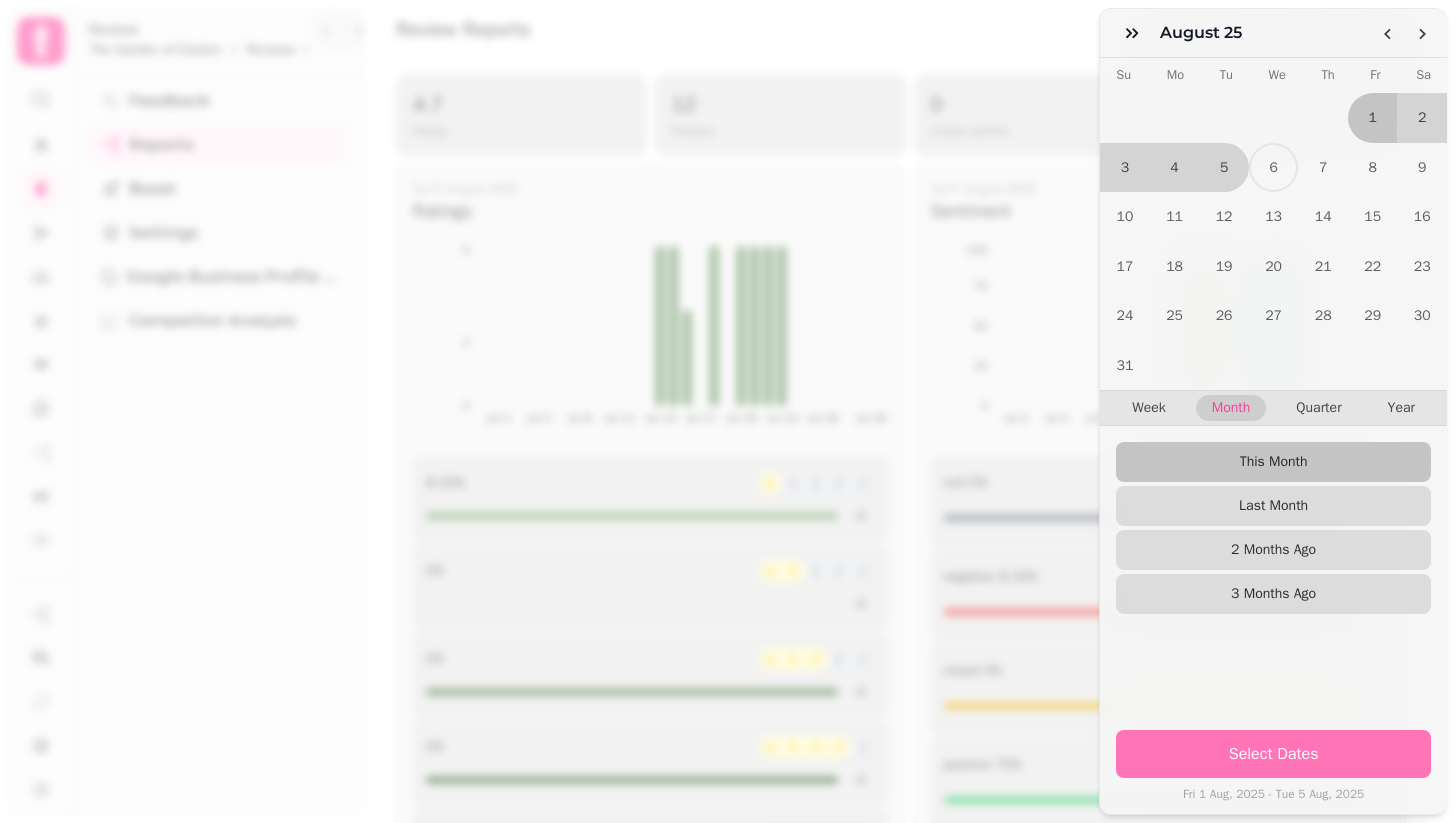 click on "Select Dates" at bounding box center (1273, 754) 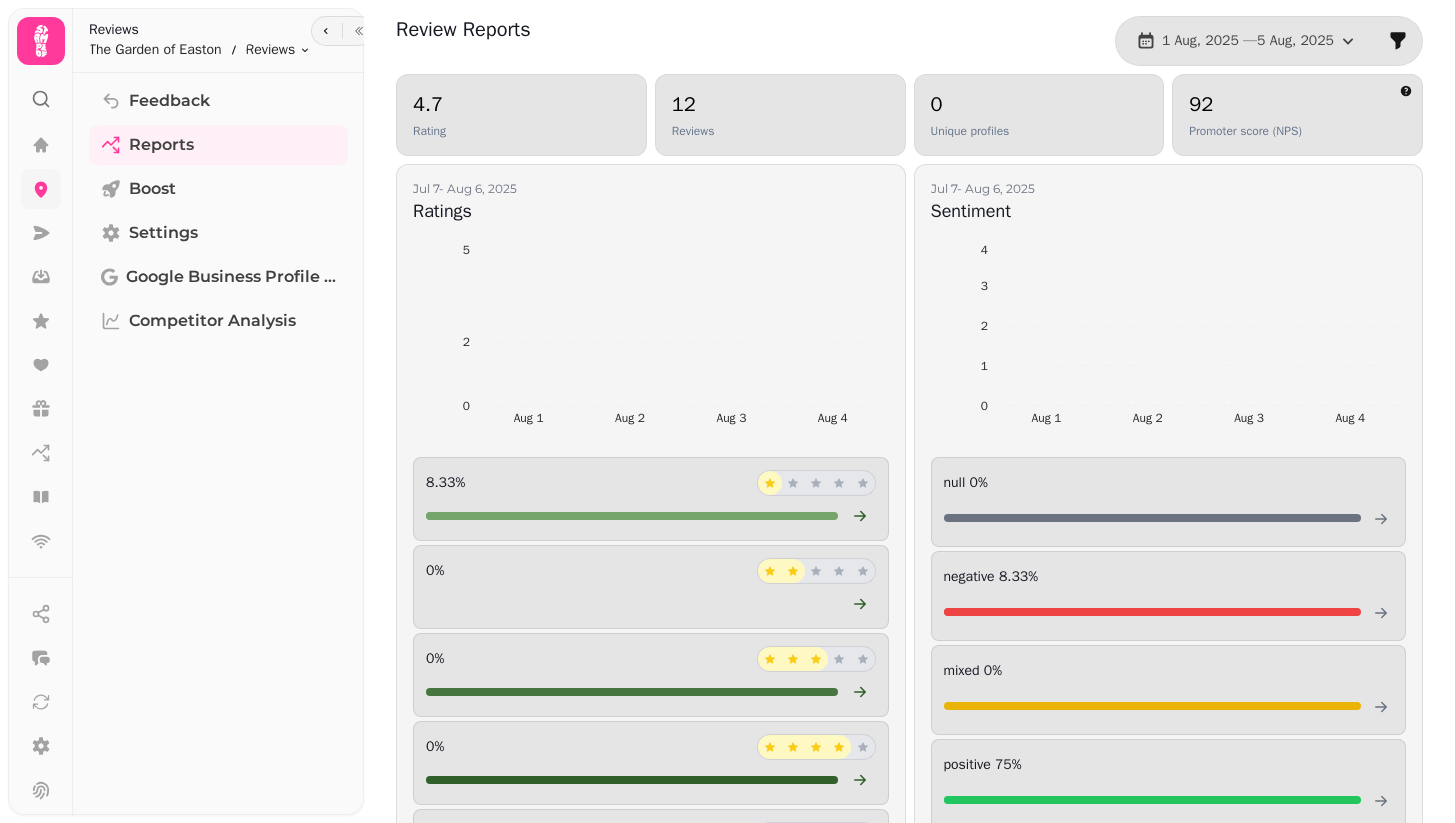 scroll, scrollTop: 0, scrollLeft: 0, axis: both 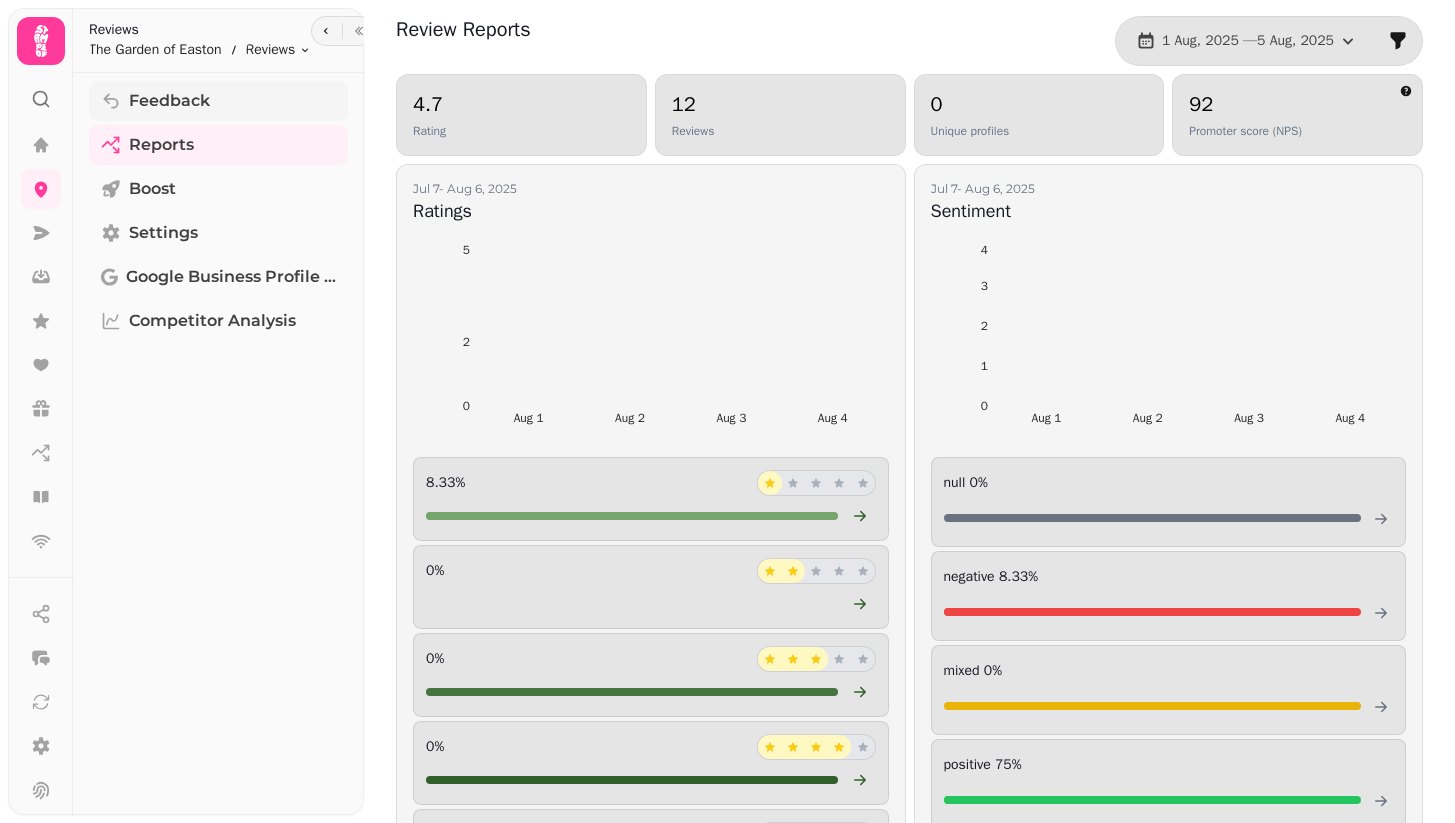 click on "Feedback" at bounding box center [169, 101] 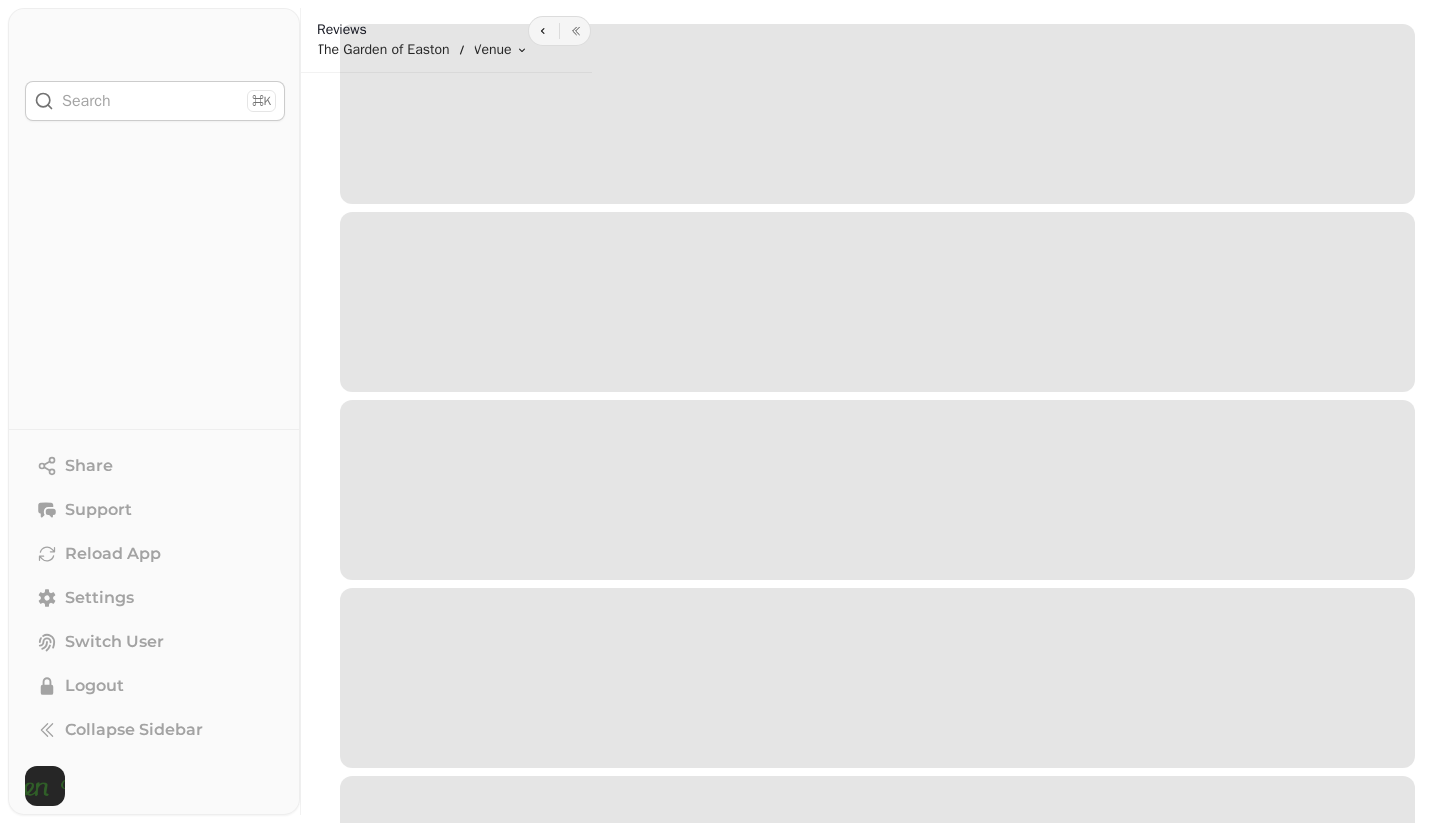 scroll, scrollTop: 0, scrollLeft: 0, axis: both 